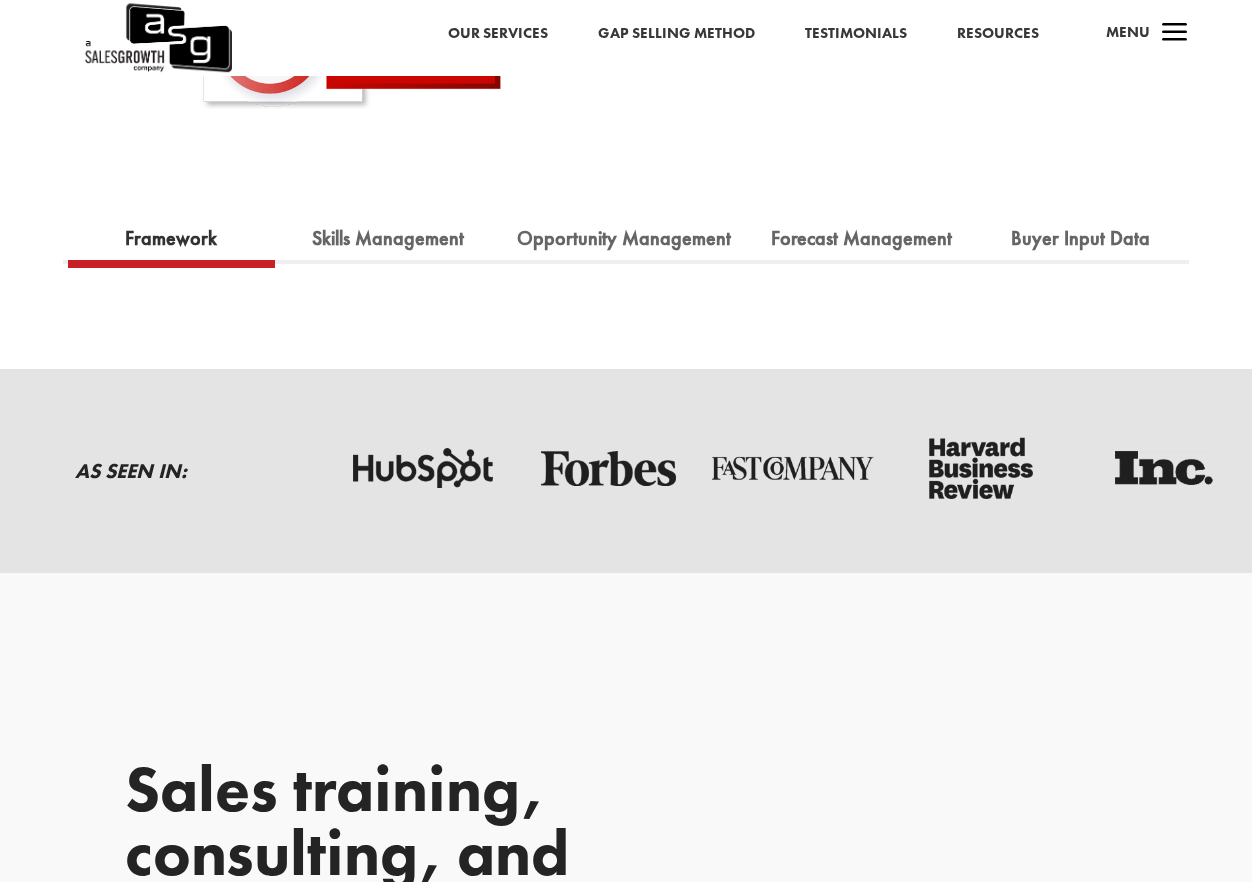 scroll, scrollTop: 4549, scrollLeft: 0, axis: vertical 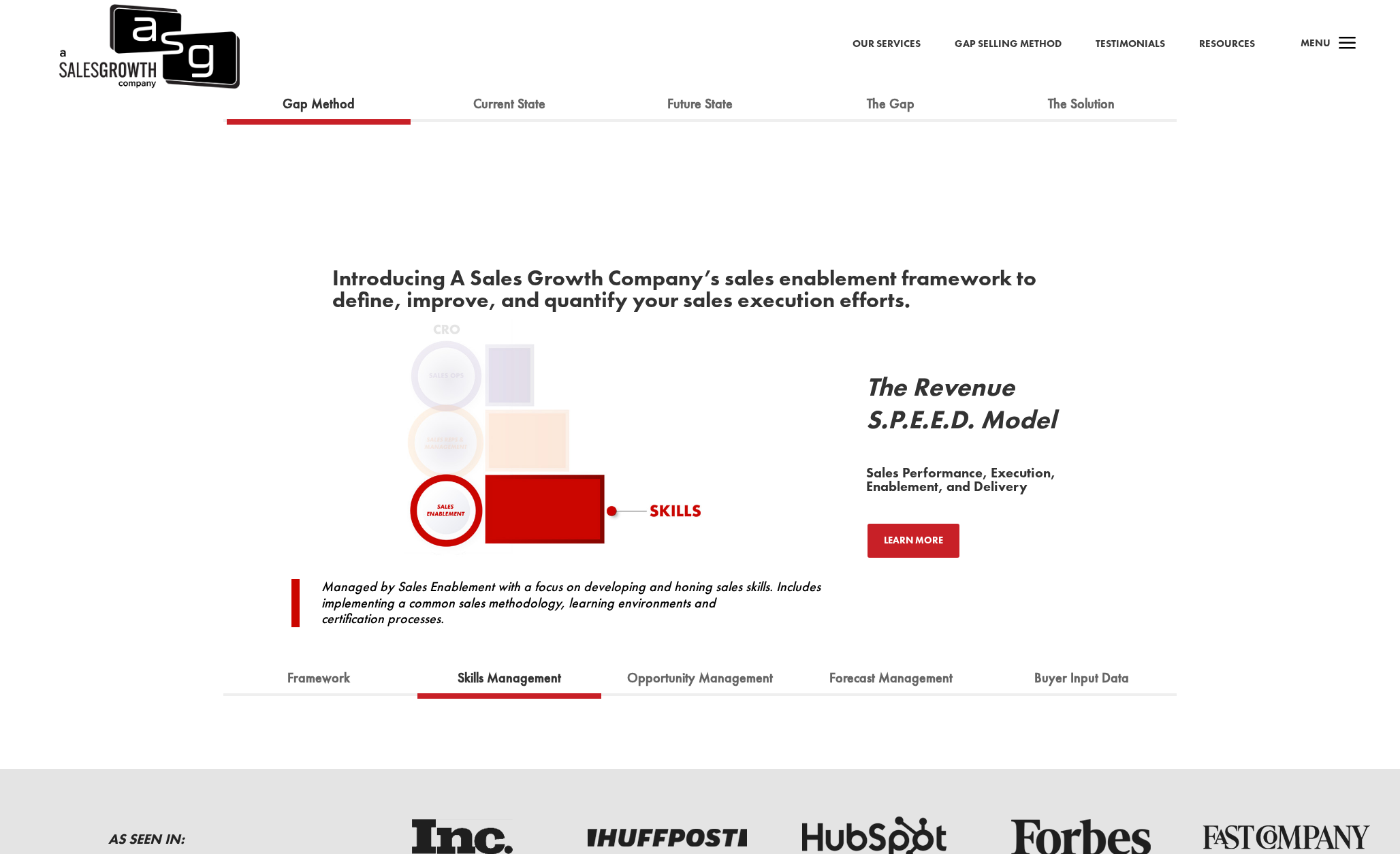click on "Skills Management" at bounding box center (509, 678) 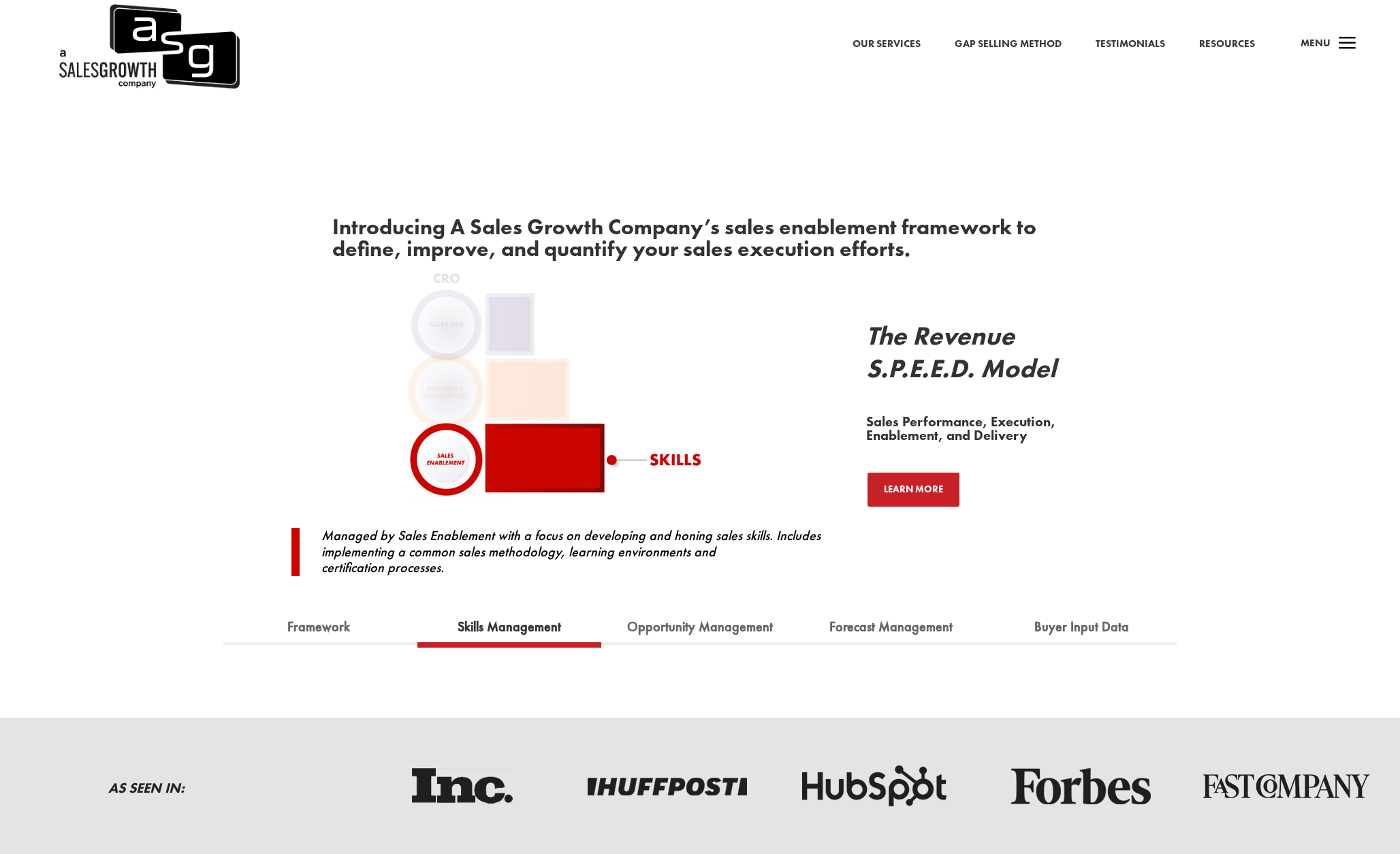 scroll, scrollTop: 1384, scrollLeft: 0, axis: vertical 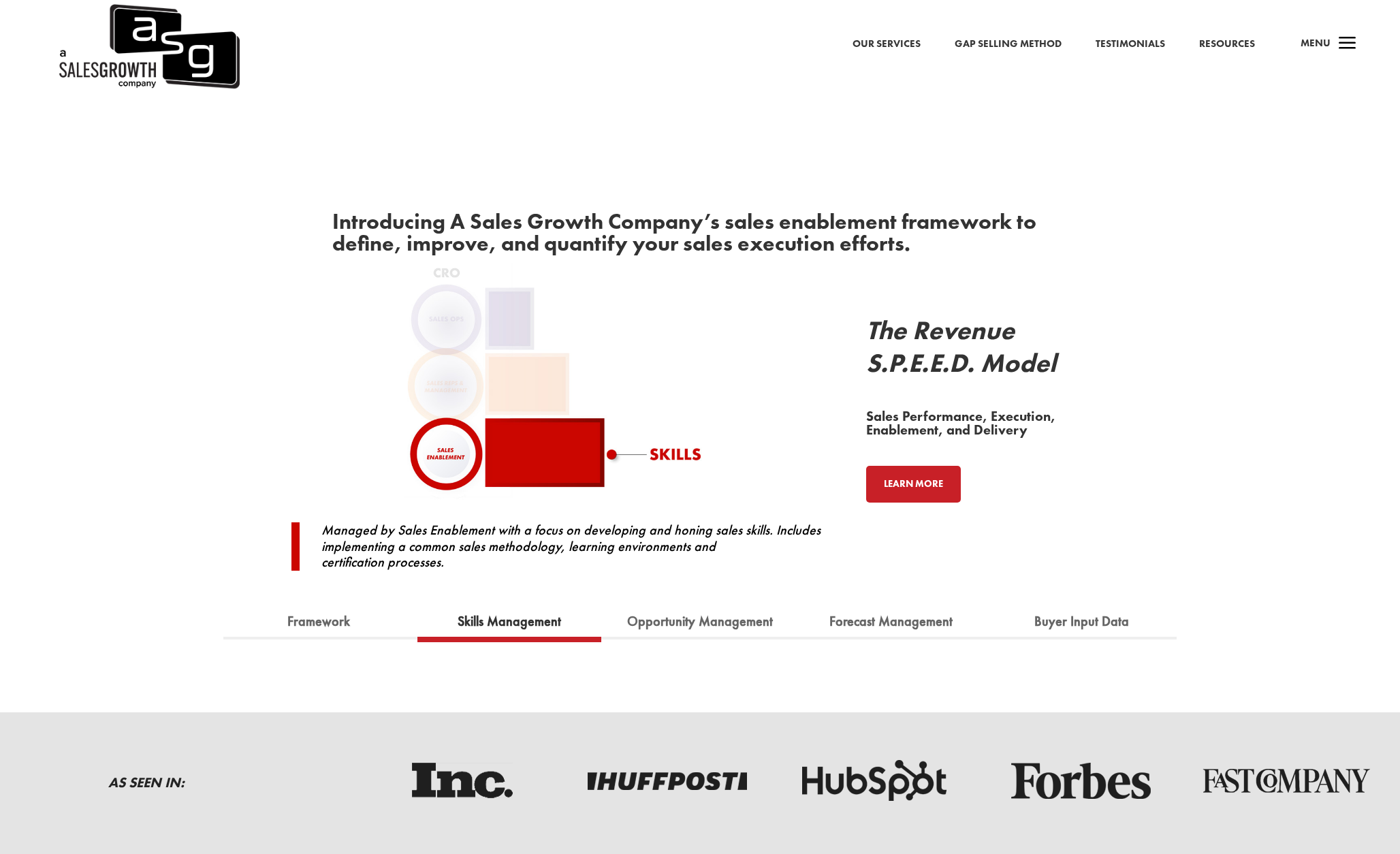 click on "Learn More" at bounding box center (913, 484) 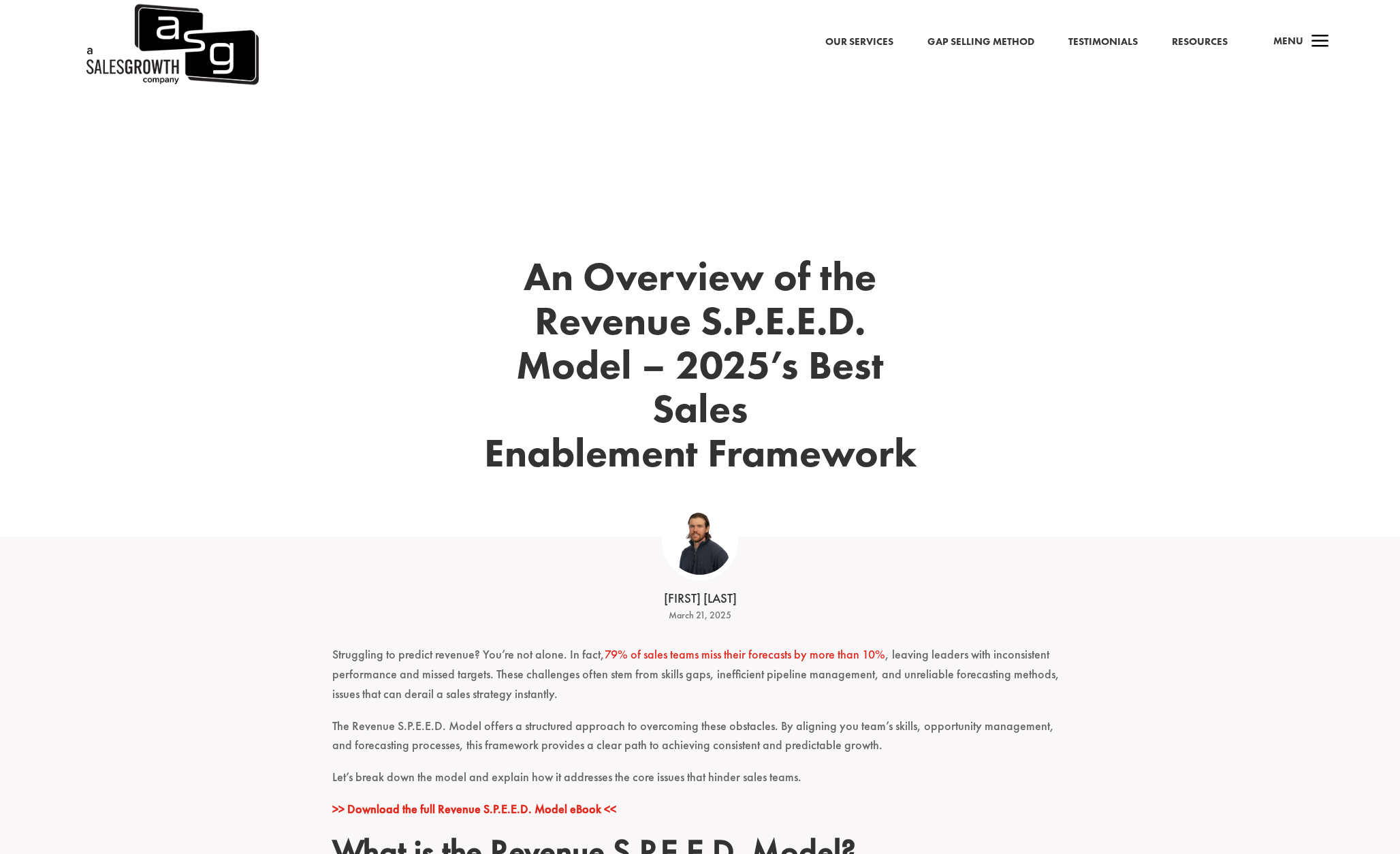 scroll, scrollTop: 0, scrollLeft: 0, axis: both 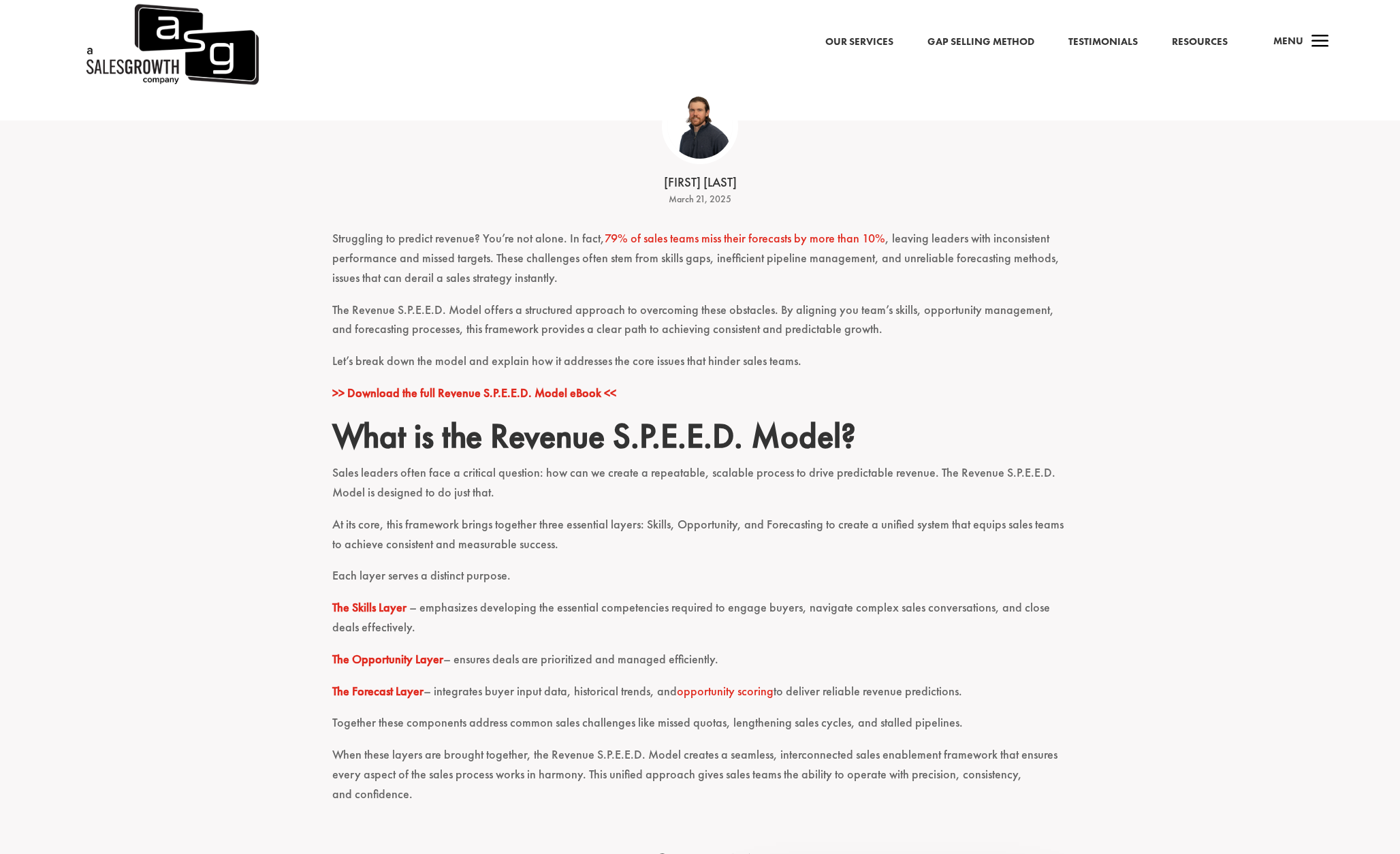 click on ">> Download the full Revenue S.P.E.E.D. Model eBook <<" at bounding box center [474, 392] 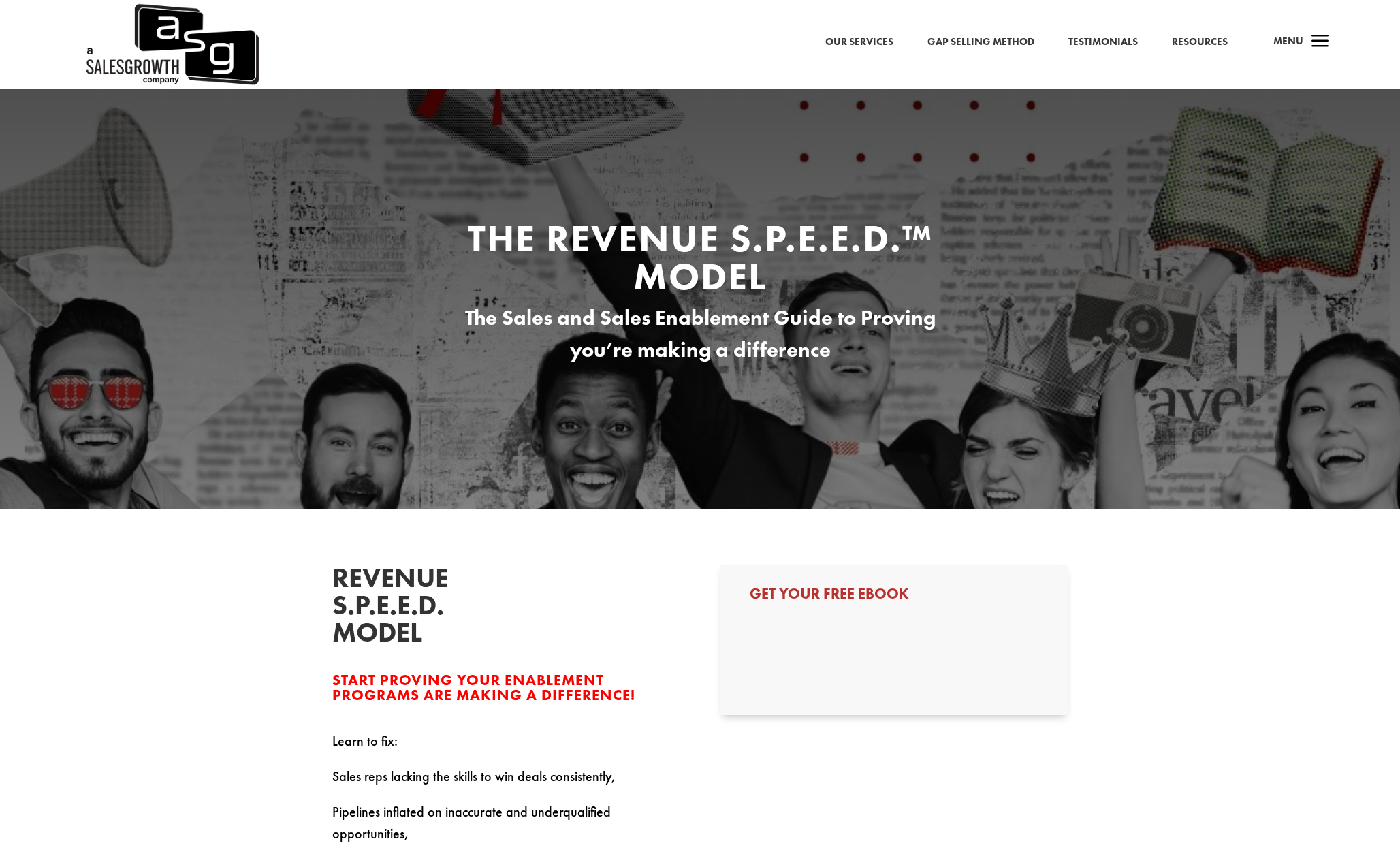 scroll, scrollTop: 0, scrollLeft: 0, axis: both 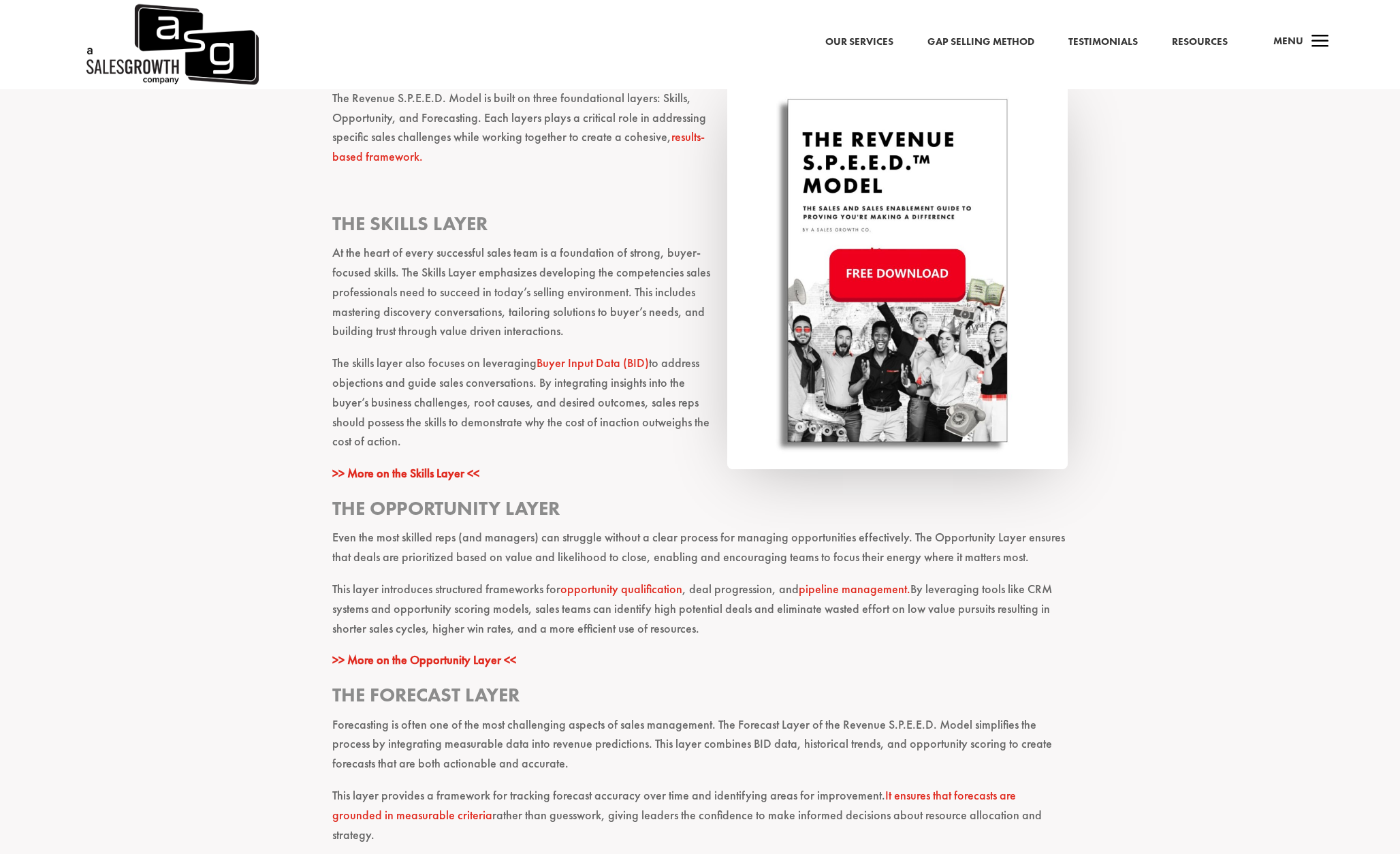 click on ">> More on the Skills Layer <<" at bounding box center (406, 473) 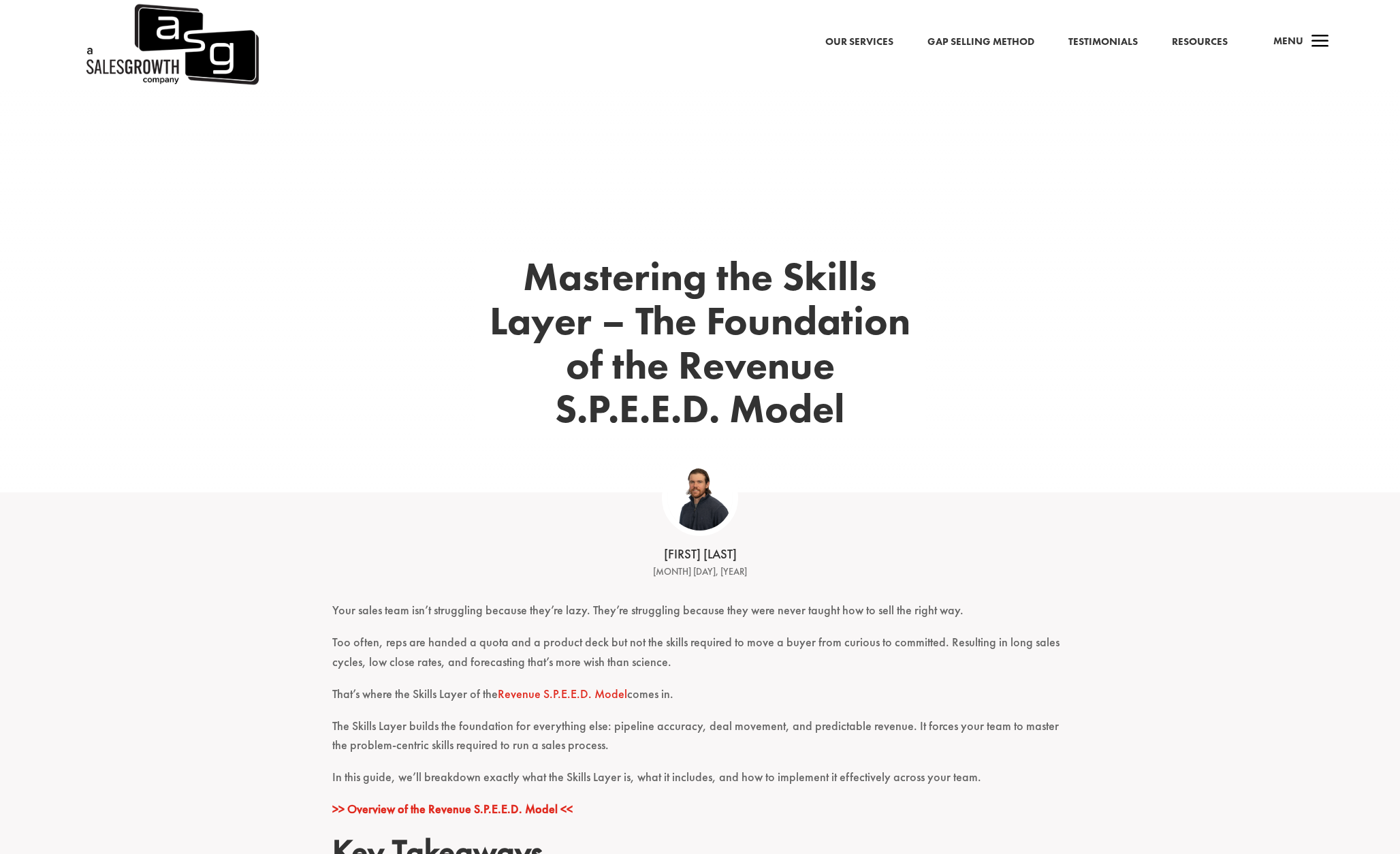 scroll, scrollTop: 0, scrollLeft: 0, axis: both 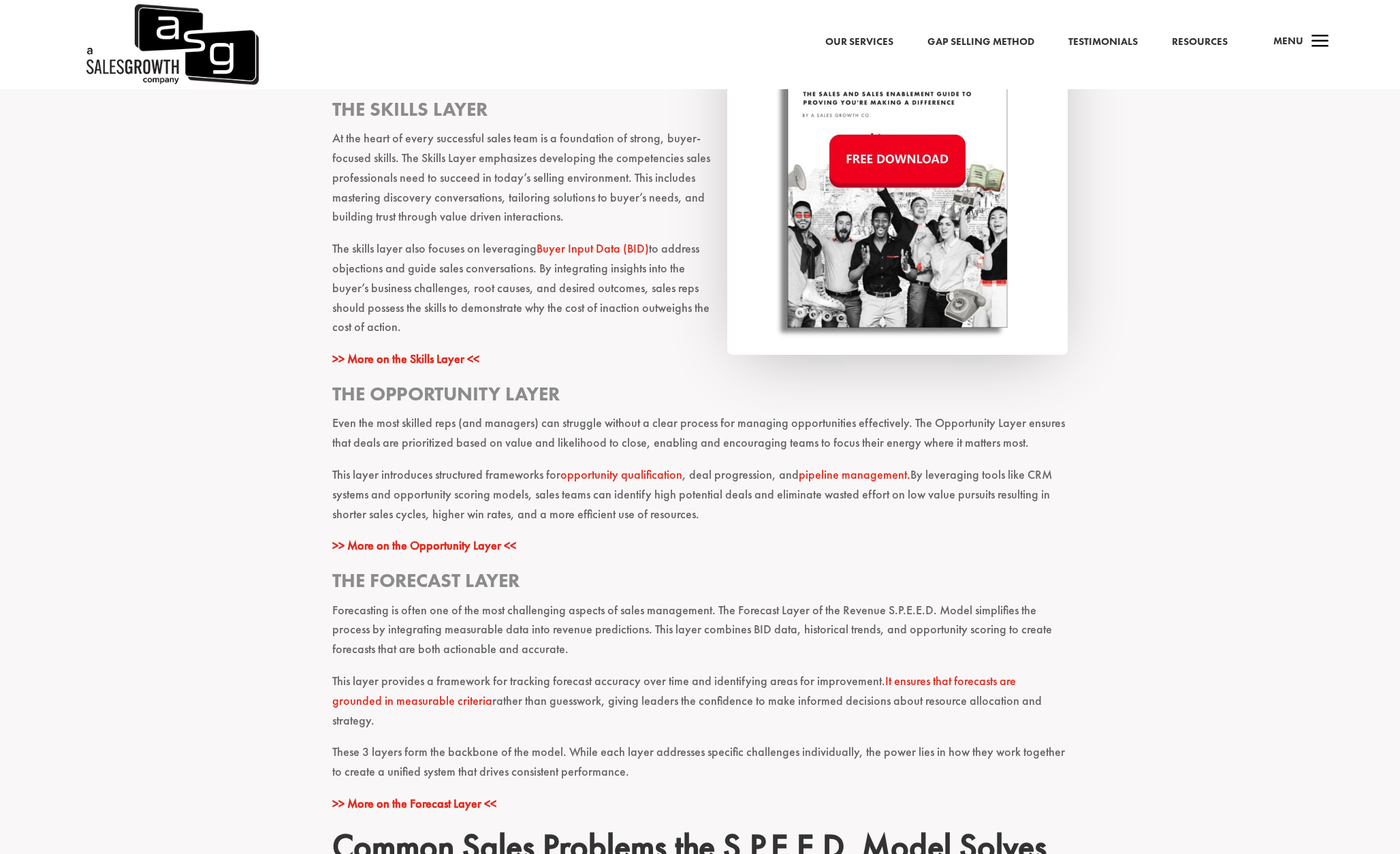 click on ">> More on the Opportunity Layer <<" at bounding box center (424, 545) 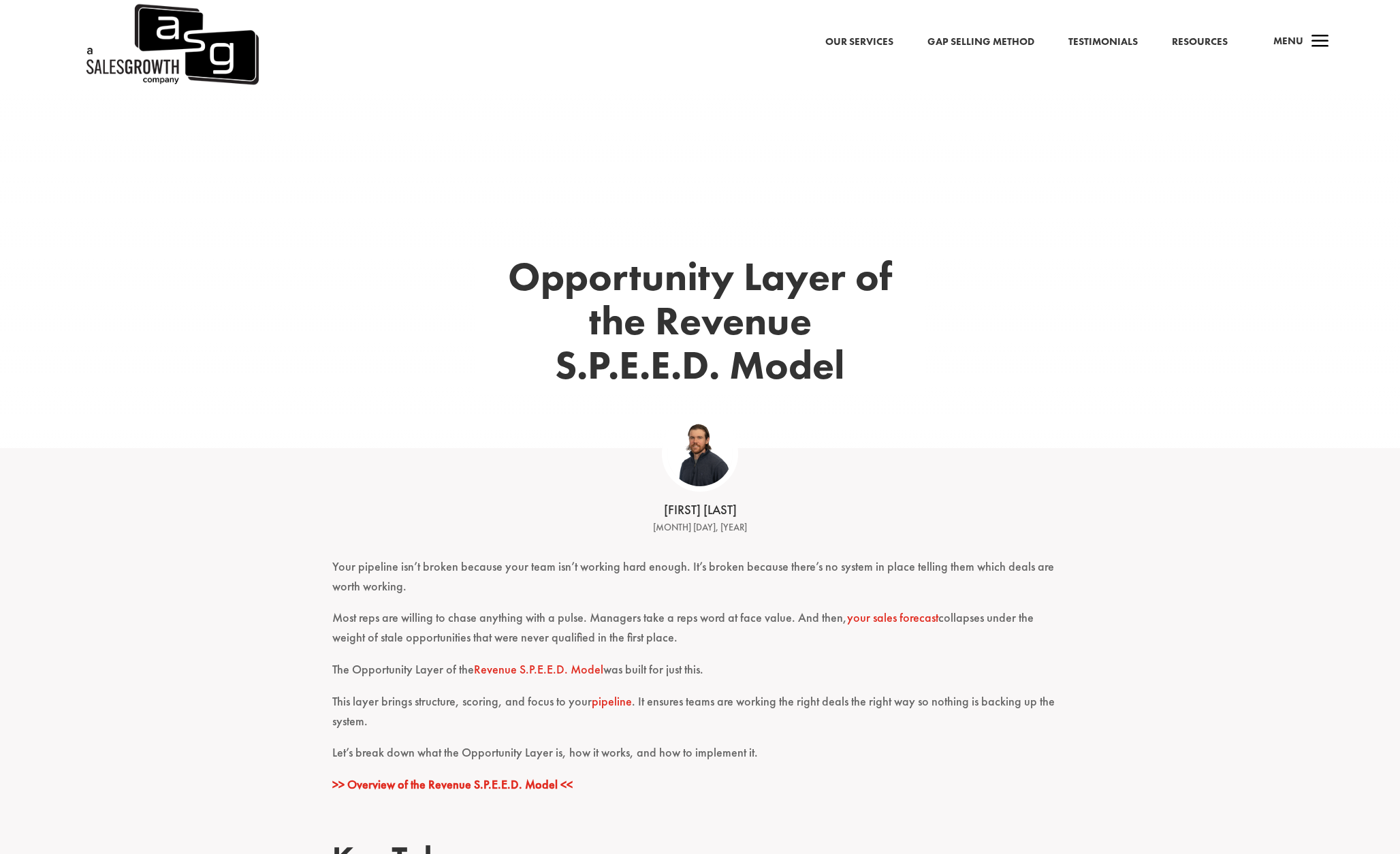 scroll, scrollTop: 0, scrollLeft: 0, axis: both 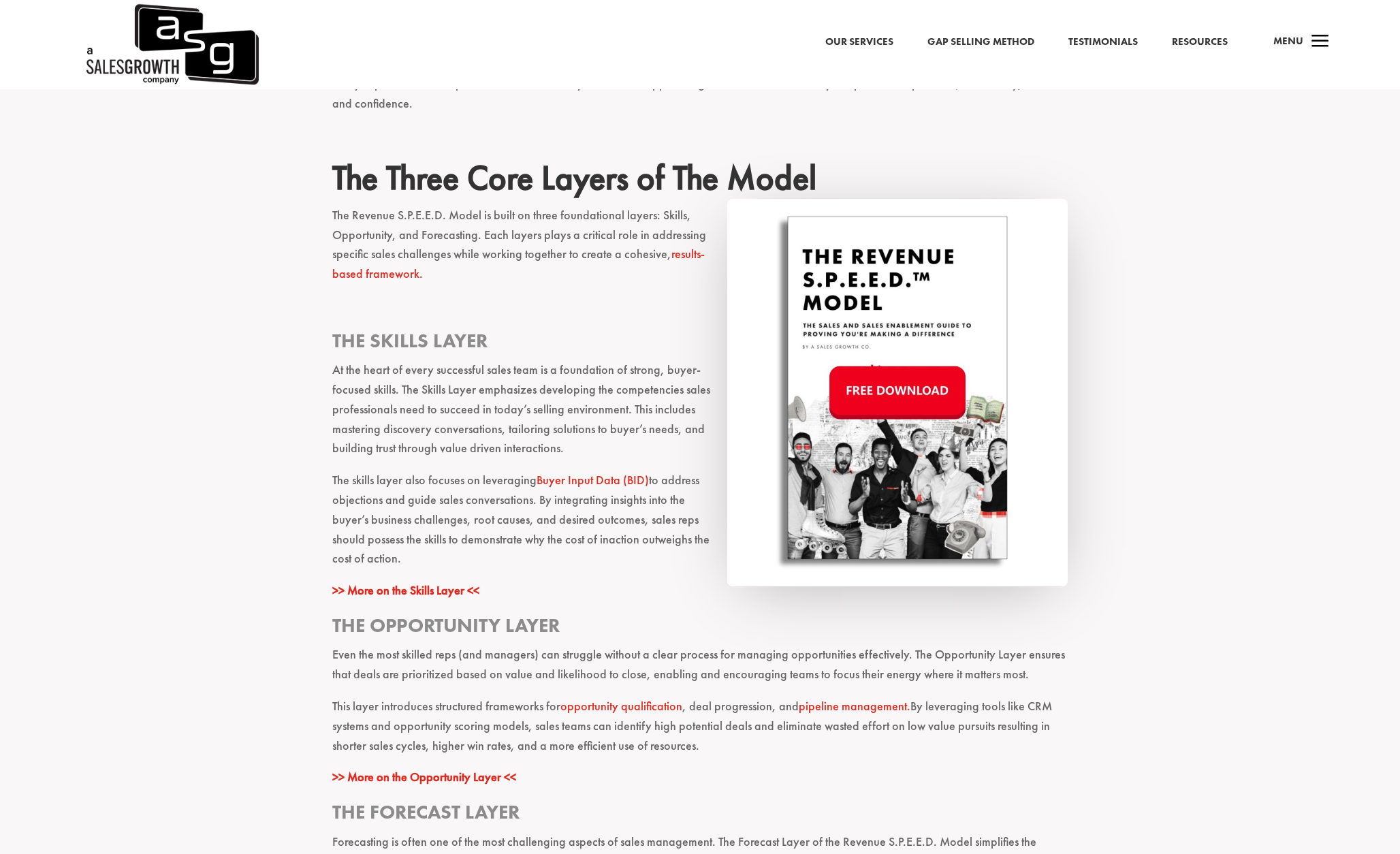 click on "results-based framework." at bounding box center (518, 264) 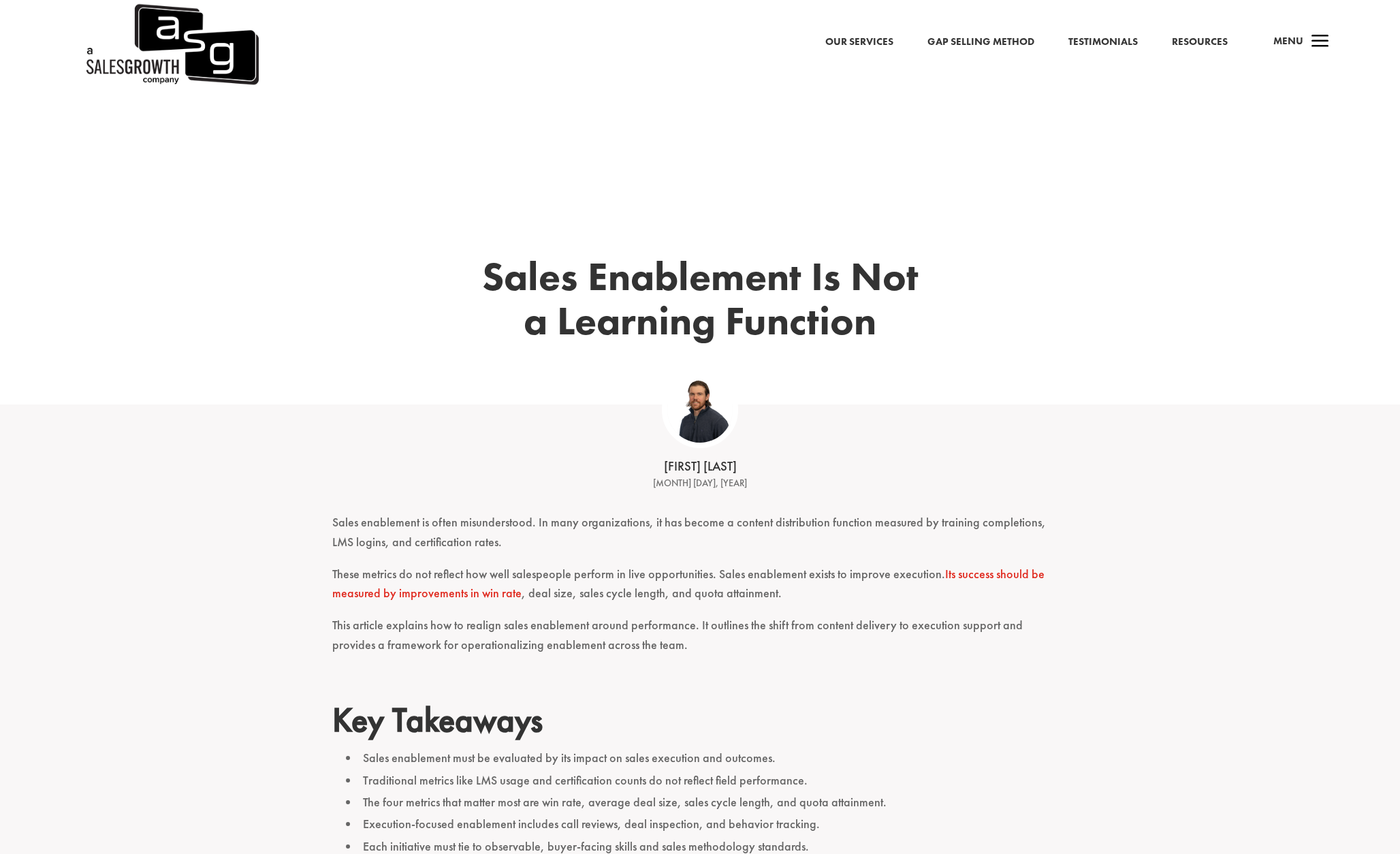 scroll, scrollTop: 0, scrollLeft: 0, axis: both 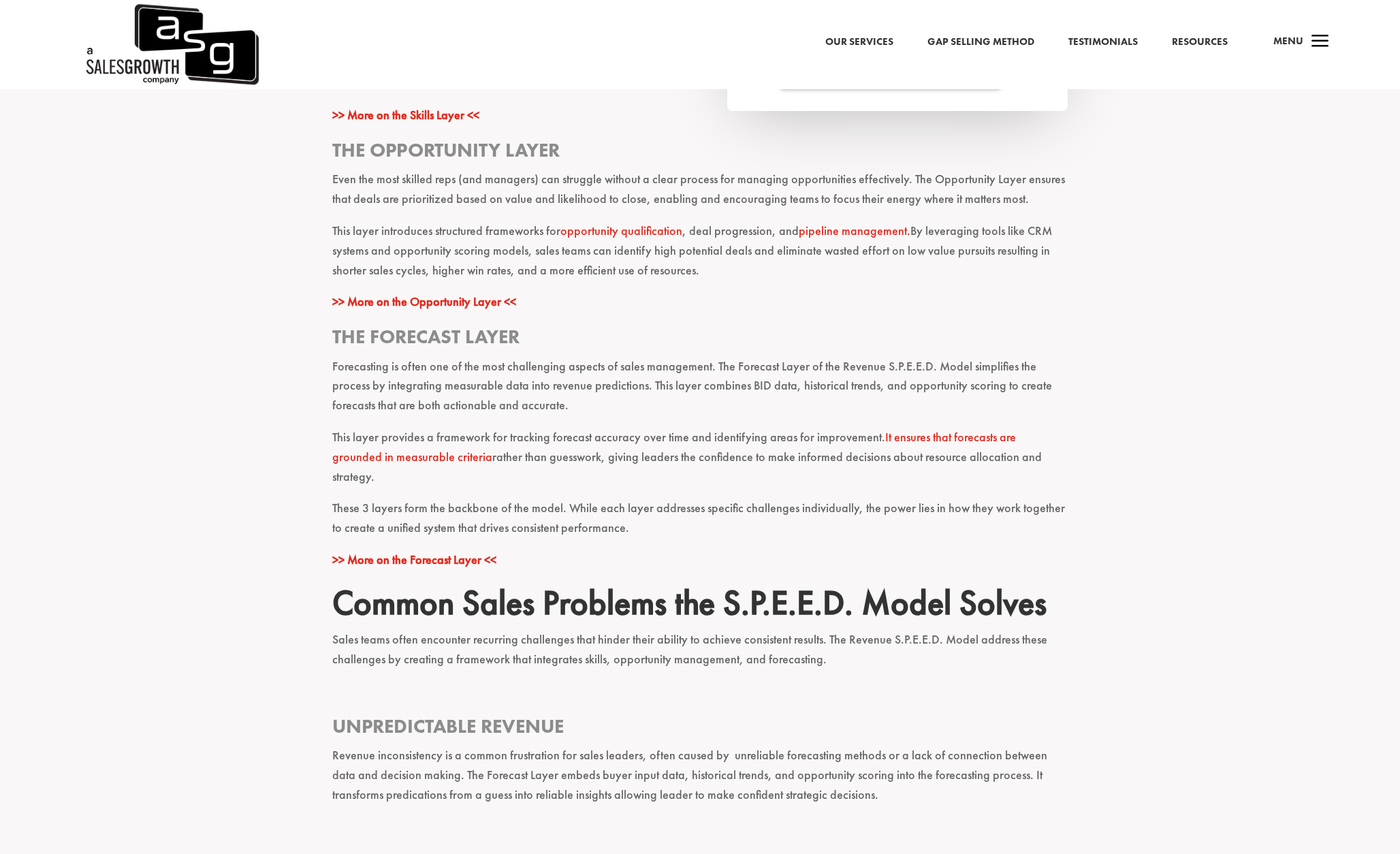 click on ">> More on the Forecast Layer <<" at bounding box center [700, 566] 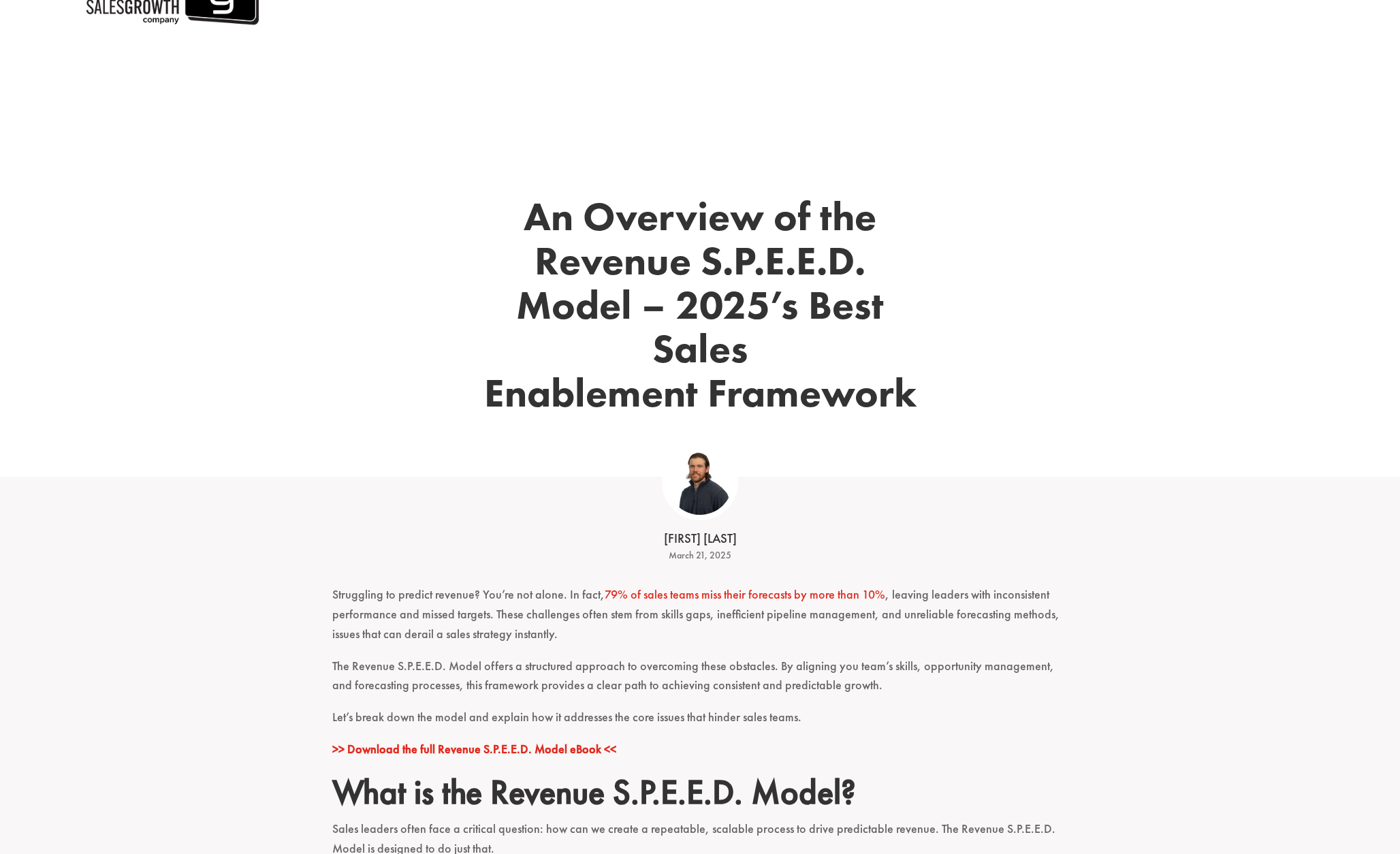 scroll, scrollTop: 0, scrollLeft: 0, axis: both 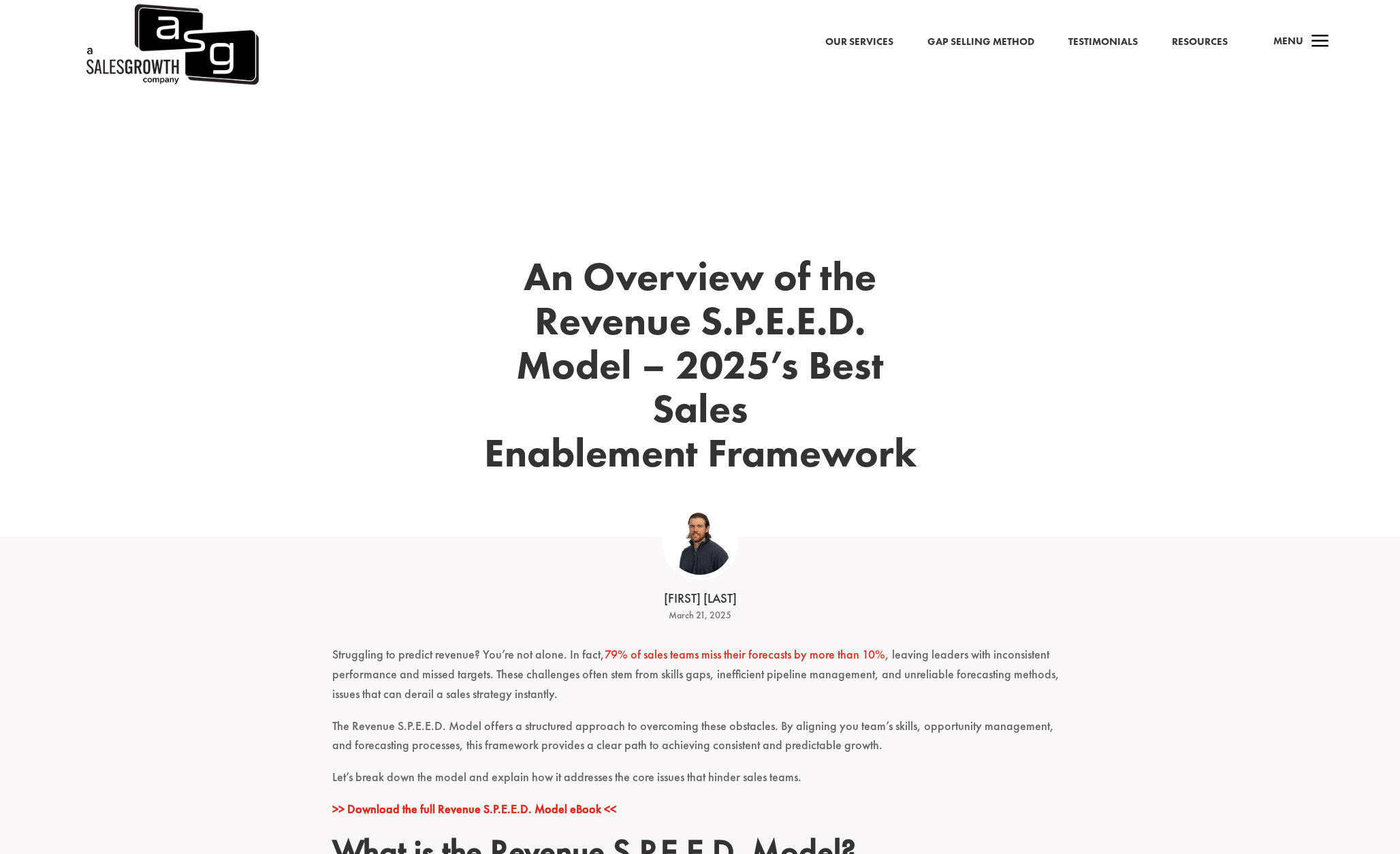click at bounding box center [172, 44] 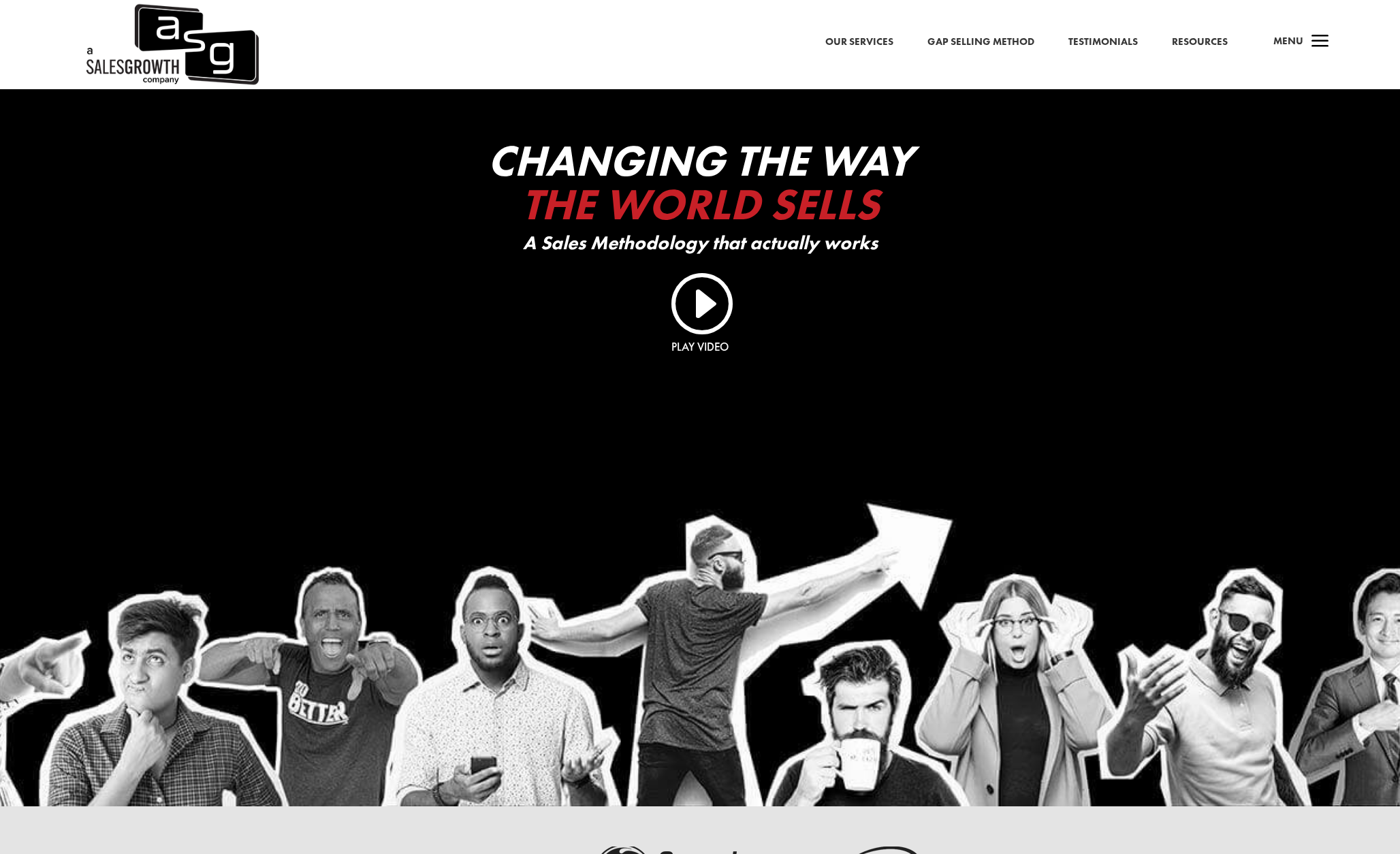 scroll, scrollTop: 0, scrollLeft: 0, axis: both 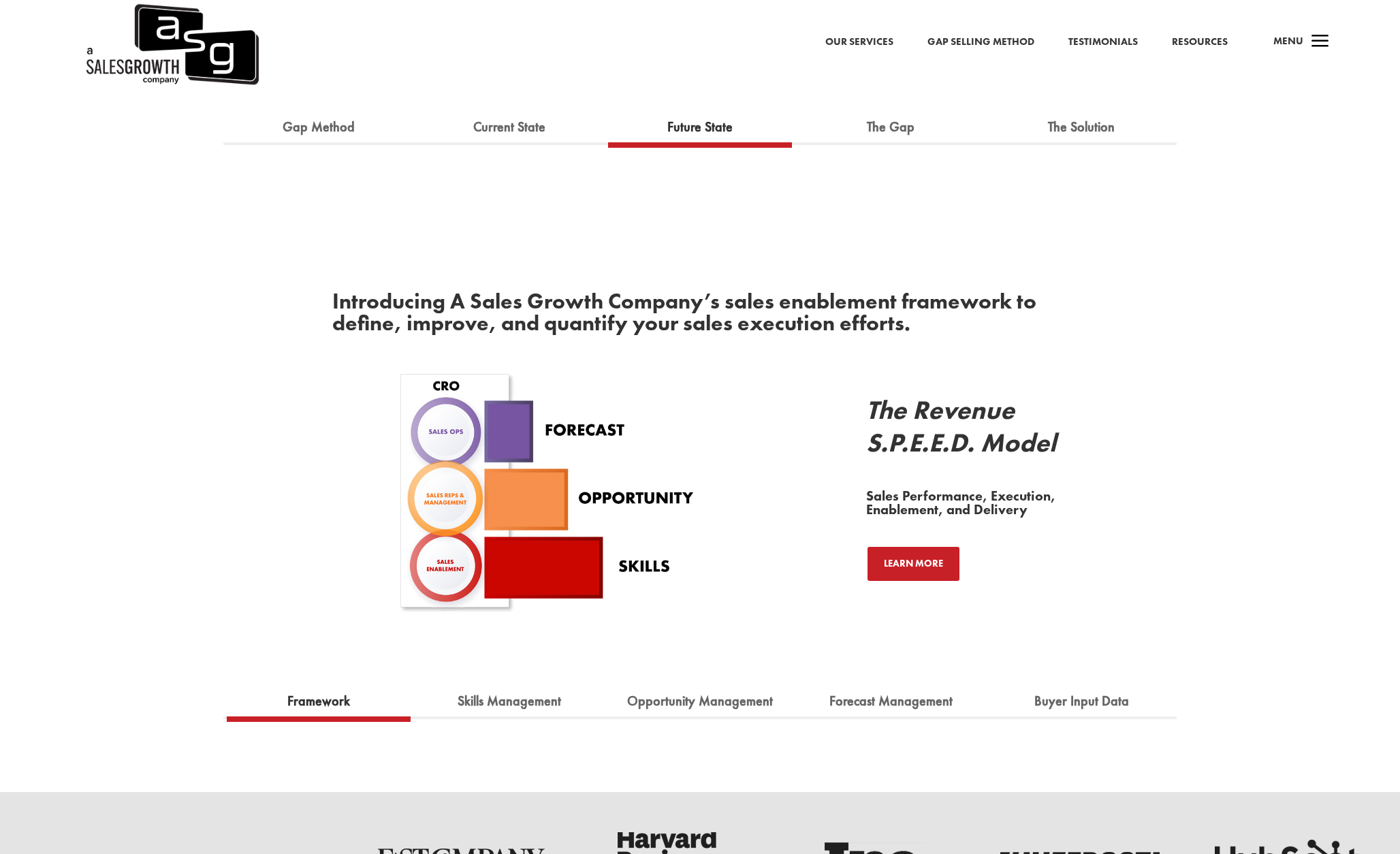click on "Managed by Sales Enablement with a focus on developing and honing sales skills. Includes implementing a common sales methodology, learning environments and certification processes.
Primary job of Sales Managers. Consisting of tools, activities, and data for creating, managing, and closing opportunities such as qualification frameworks, CRM systems, pipeline and deal review processes." at bounding box center [556, 505] 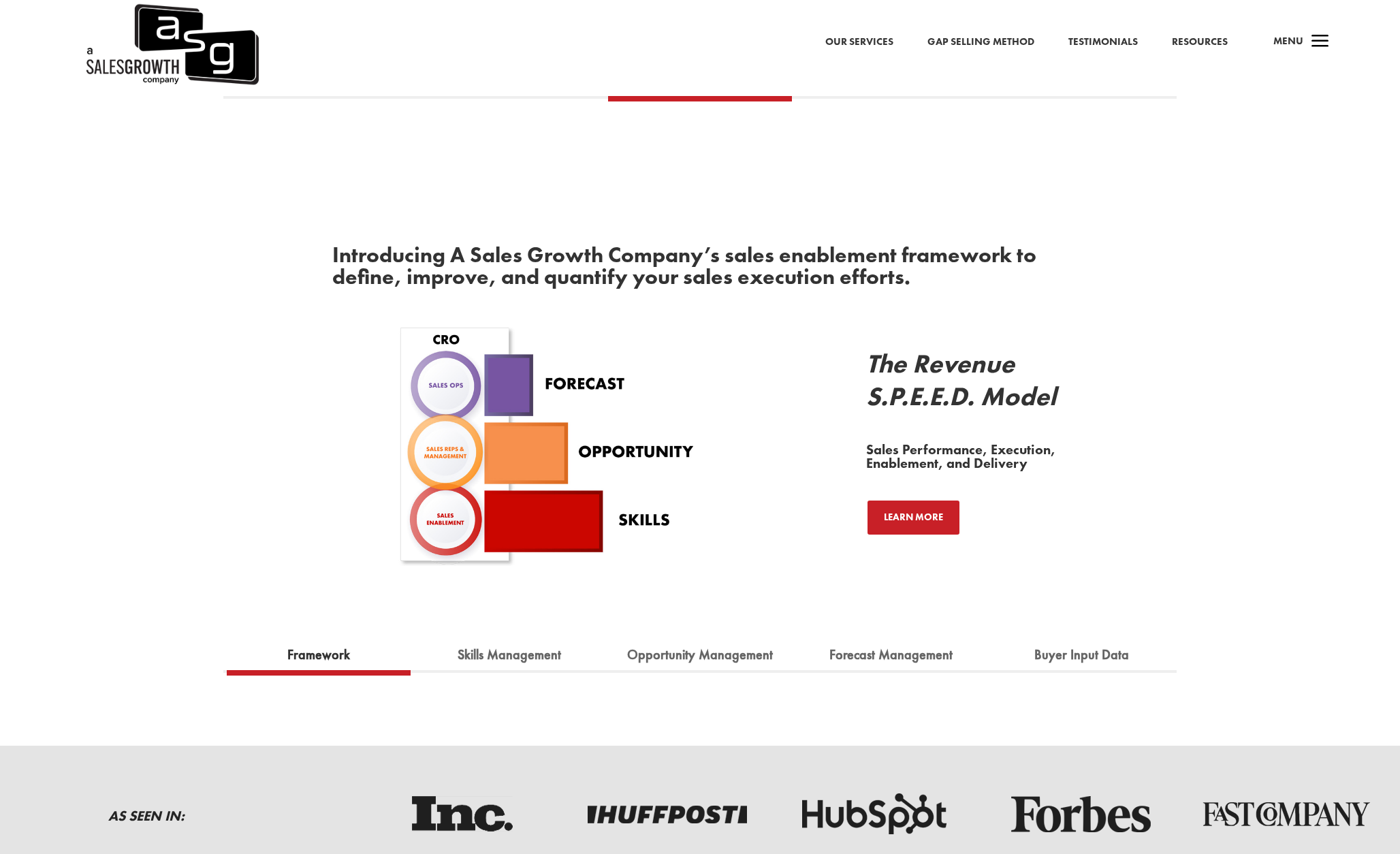 scroll, scrollTop: 1344, scrollLeft: 0, axis: vertical 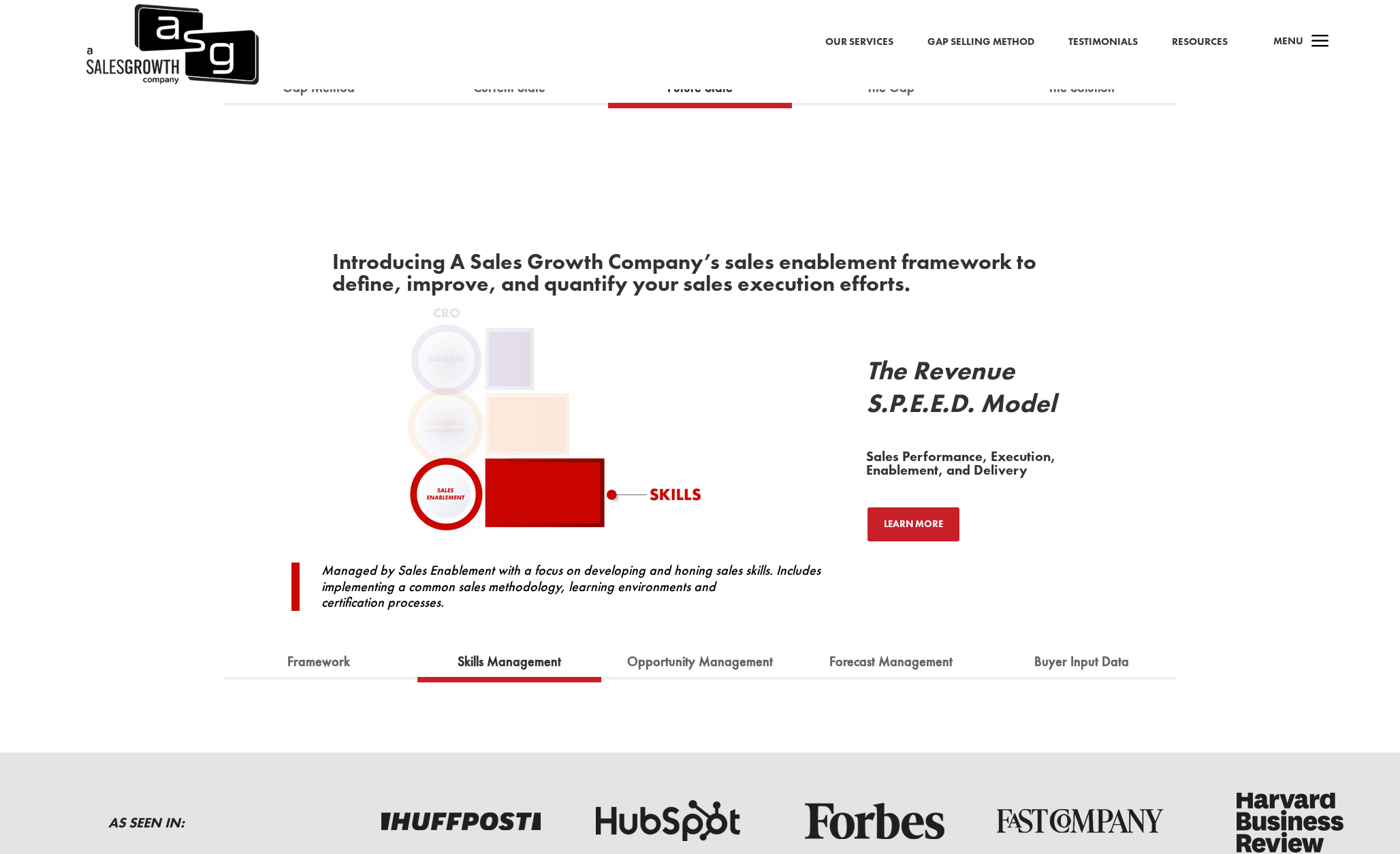 click on "Skills Management" at bounding box center (509, 662) 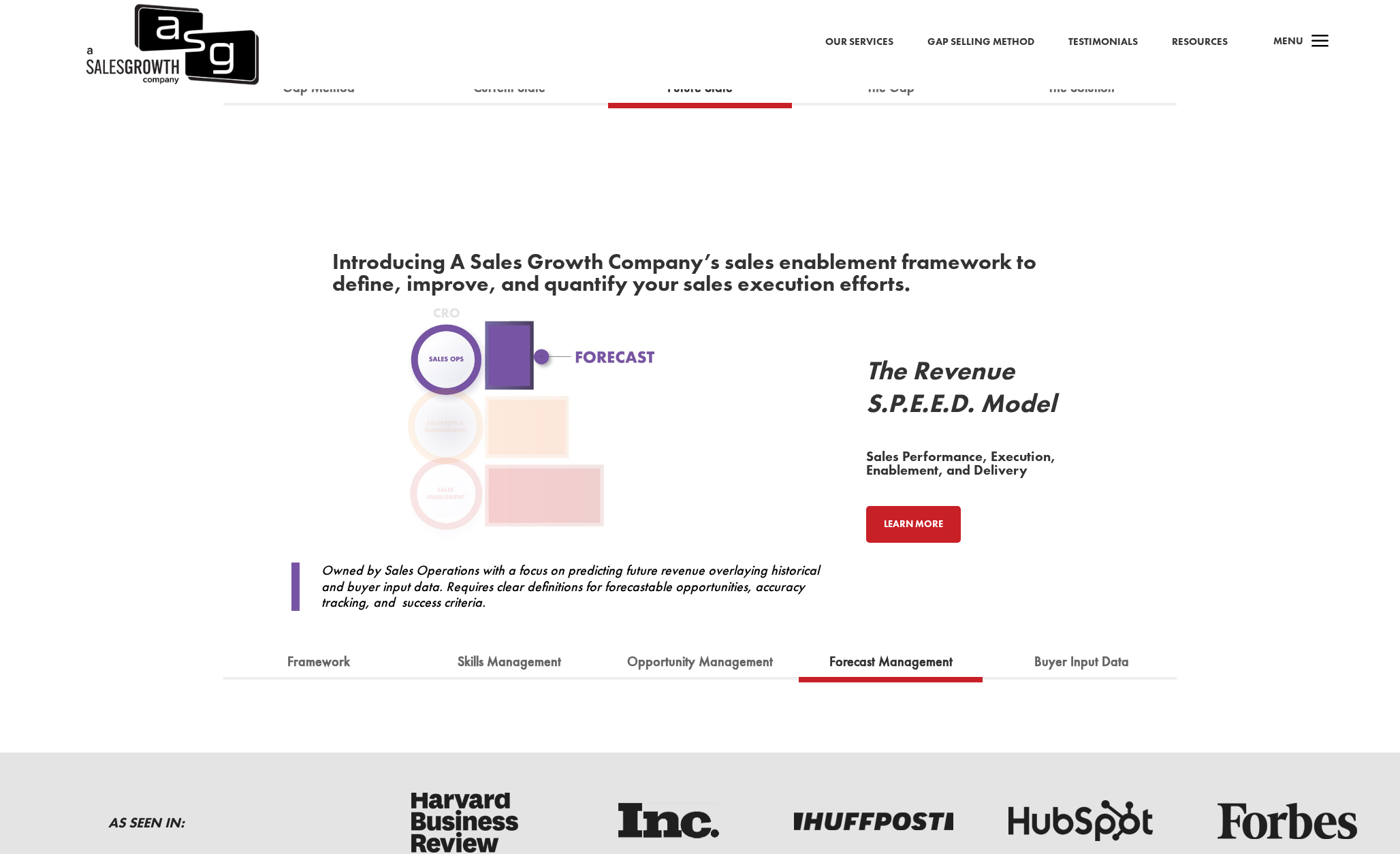 click on "Learn More" at bounding box center (913, 524) 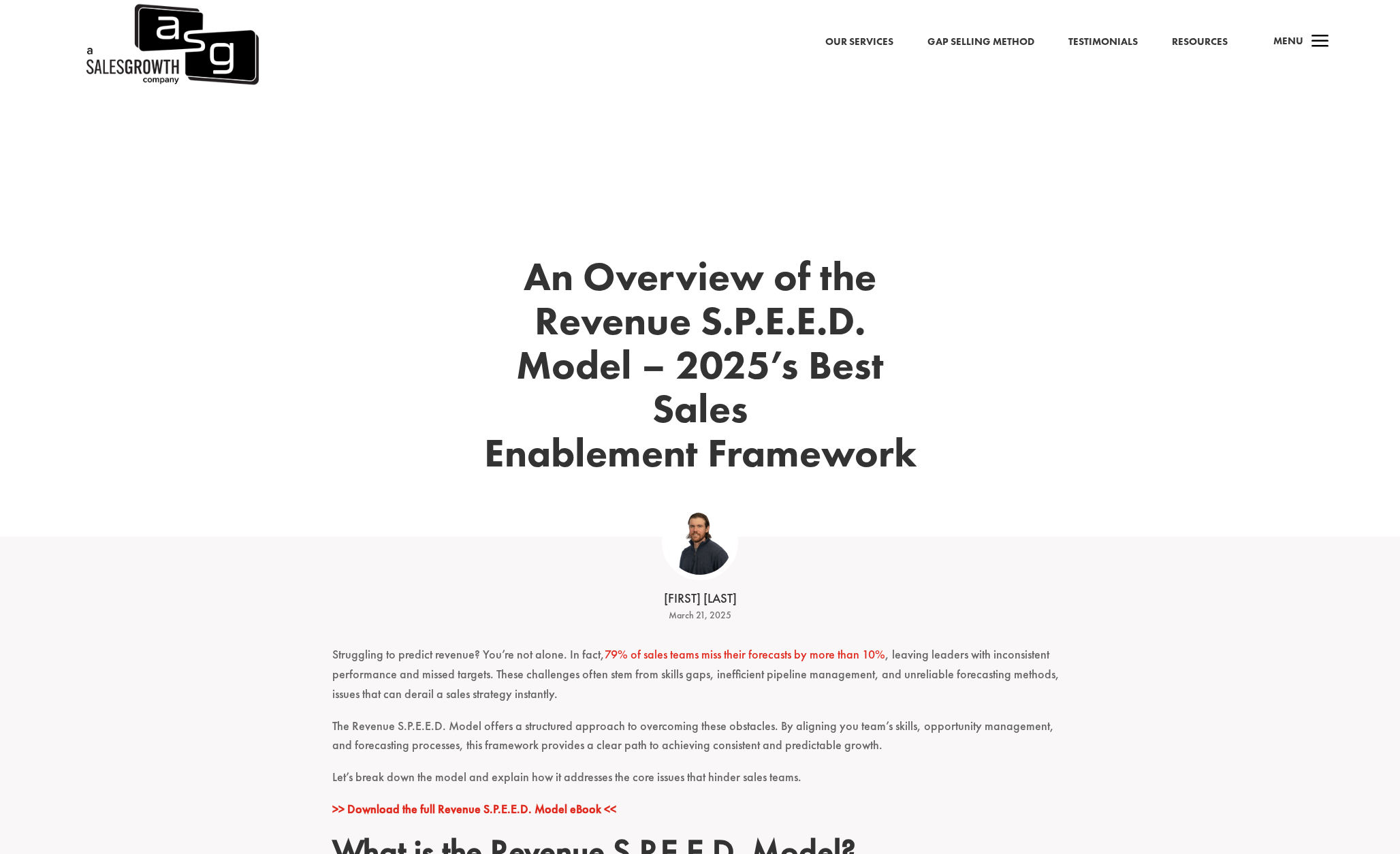 scroll, scrollTop: 0, scrollLeft: 0, axis: both 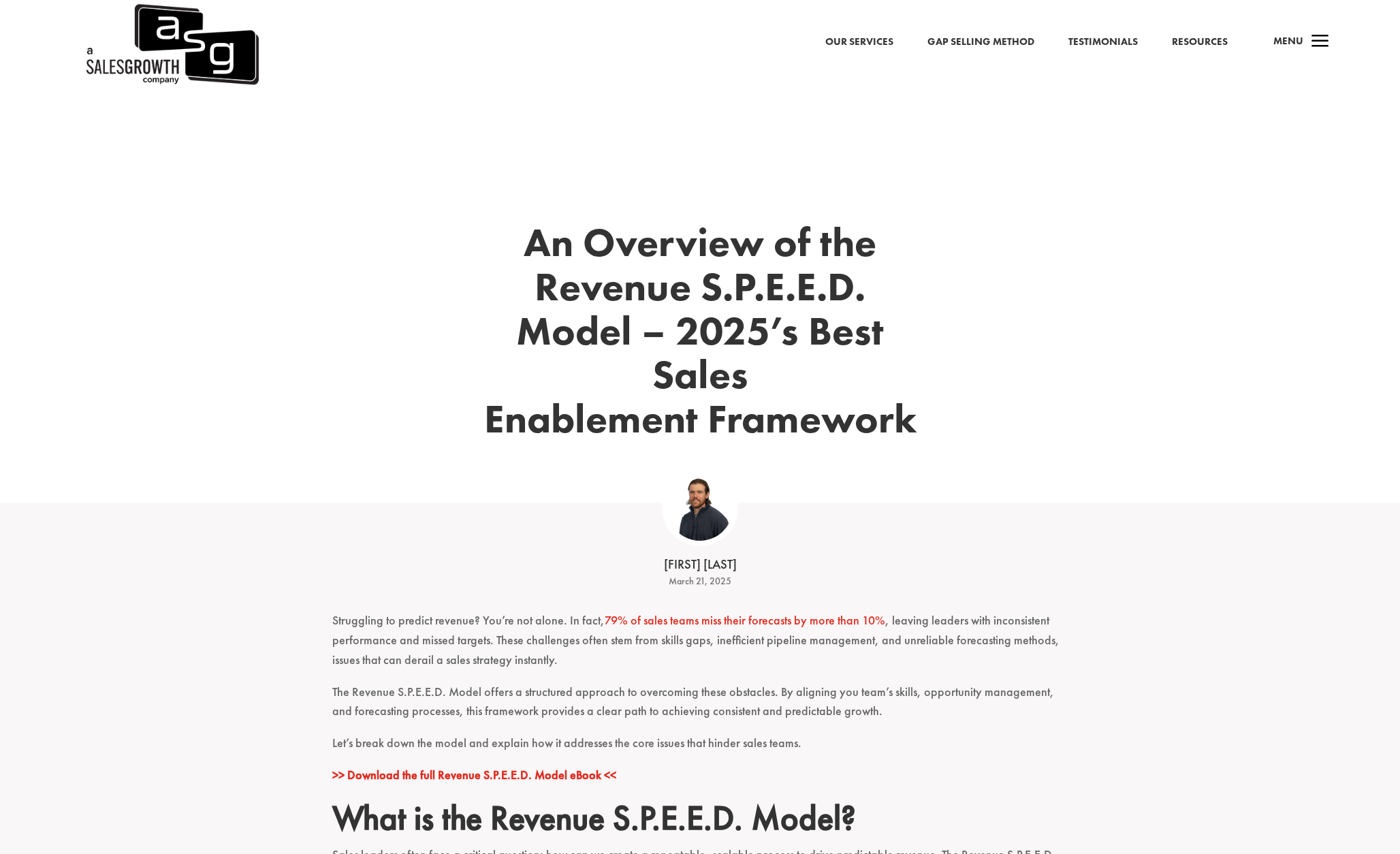 click at bounding box center (172, 44) 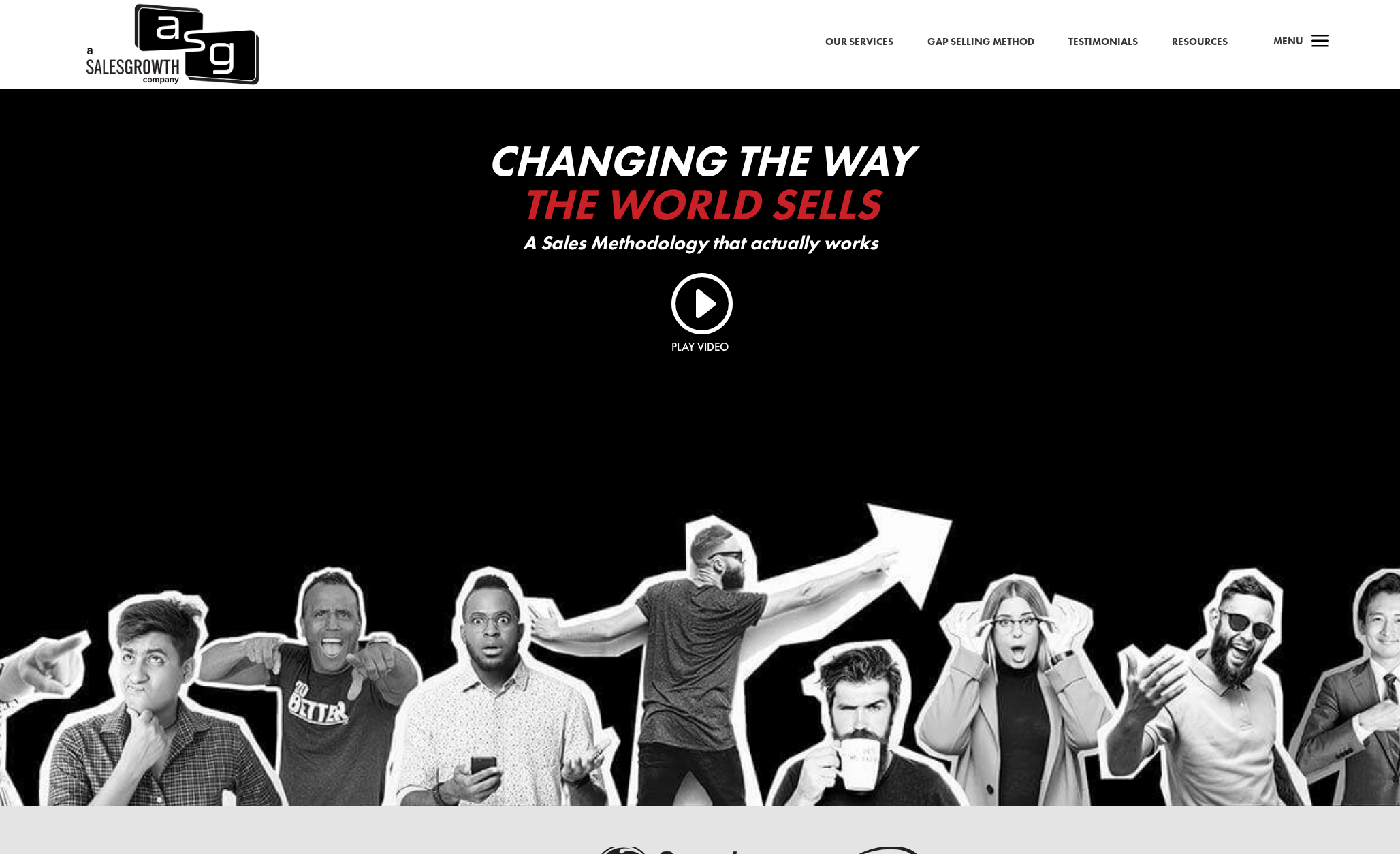 scroll, scrollTop: 0, scrollLeft: 0, axis: both 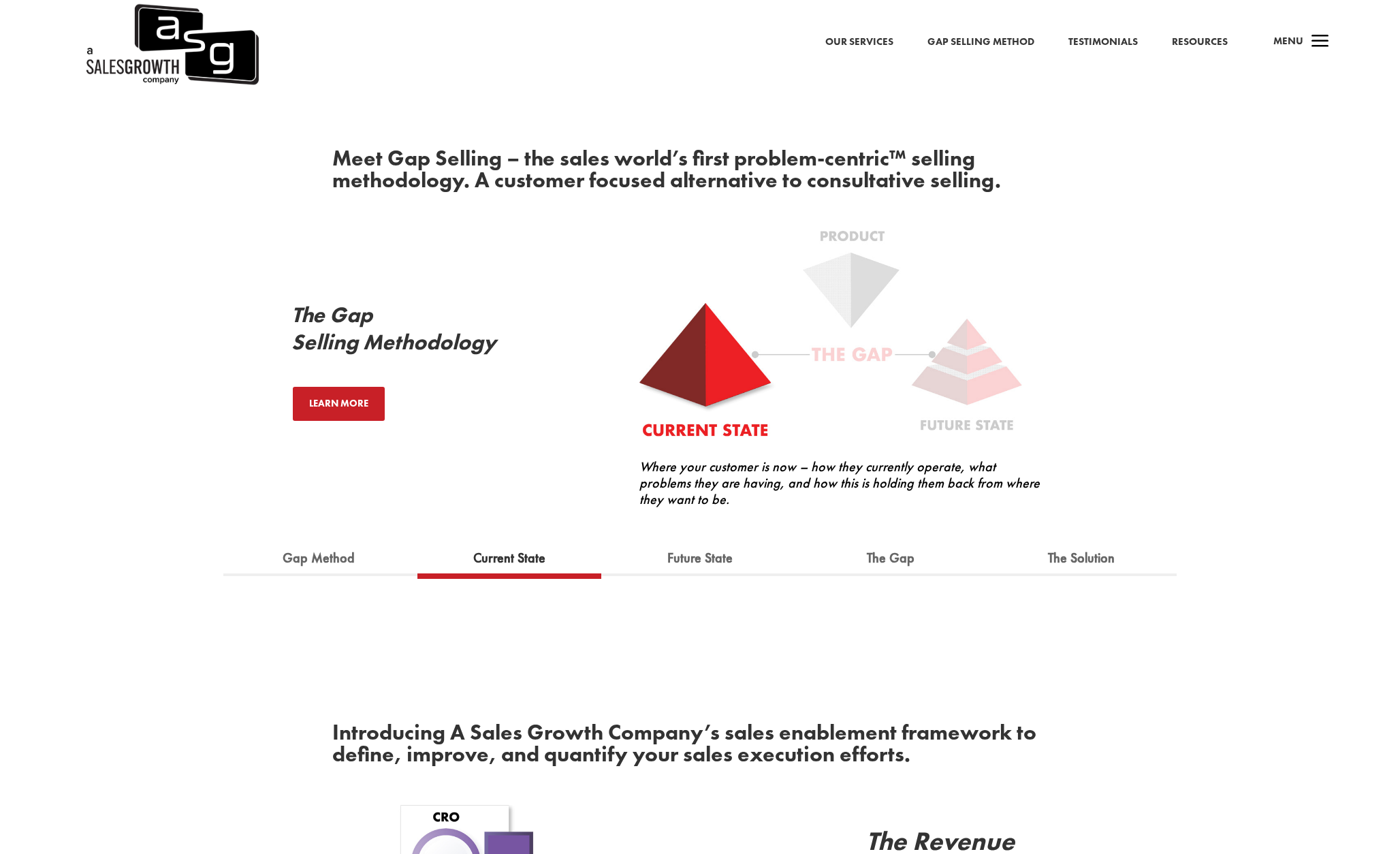 click on "Current State" at bounding box center [509, 558] 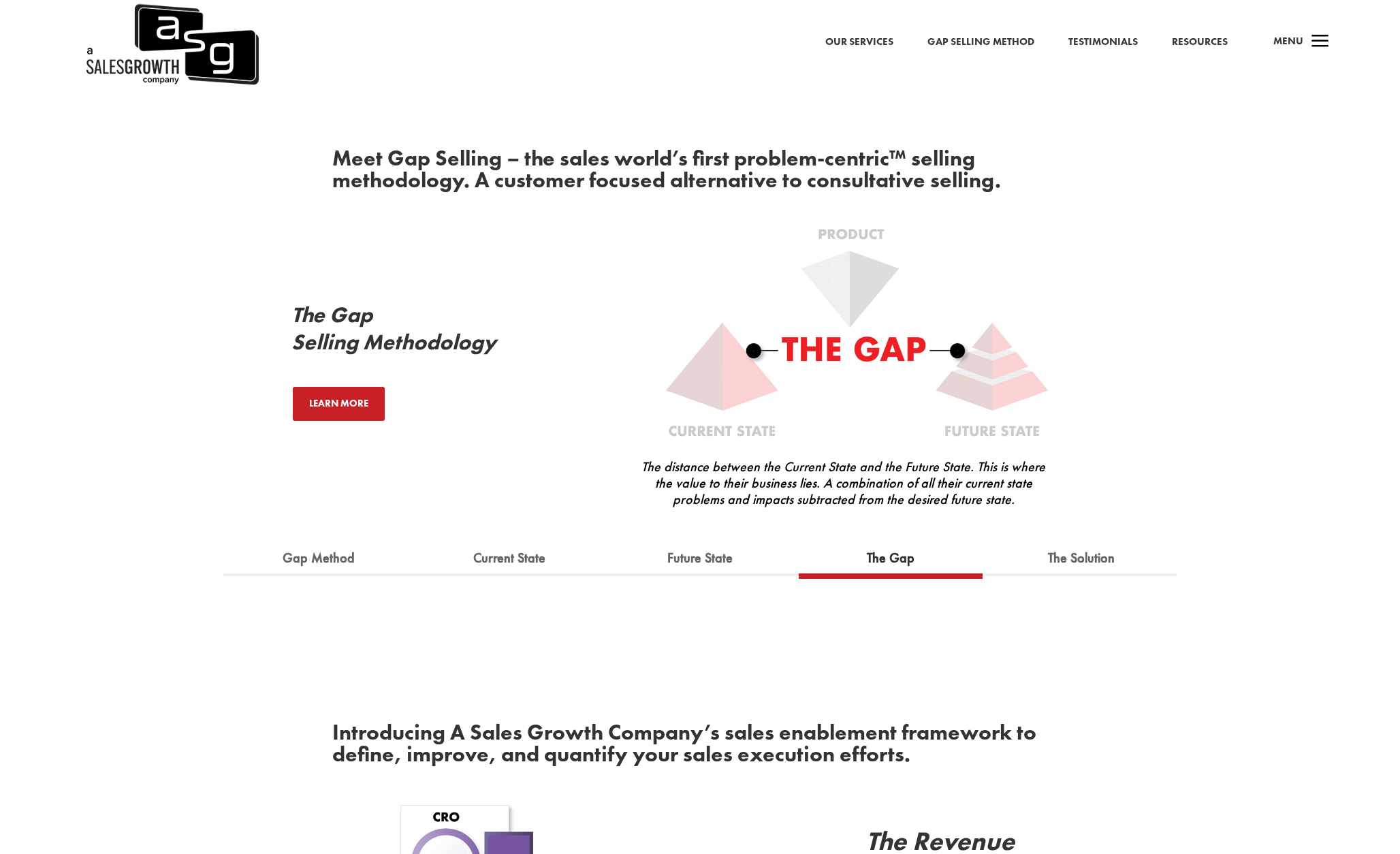 click on "The Gap" at bounding box center (891, 558) 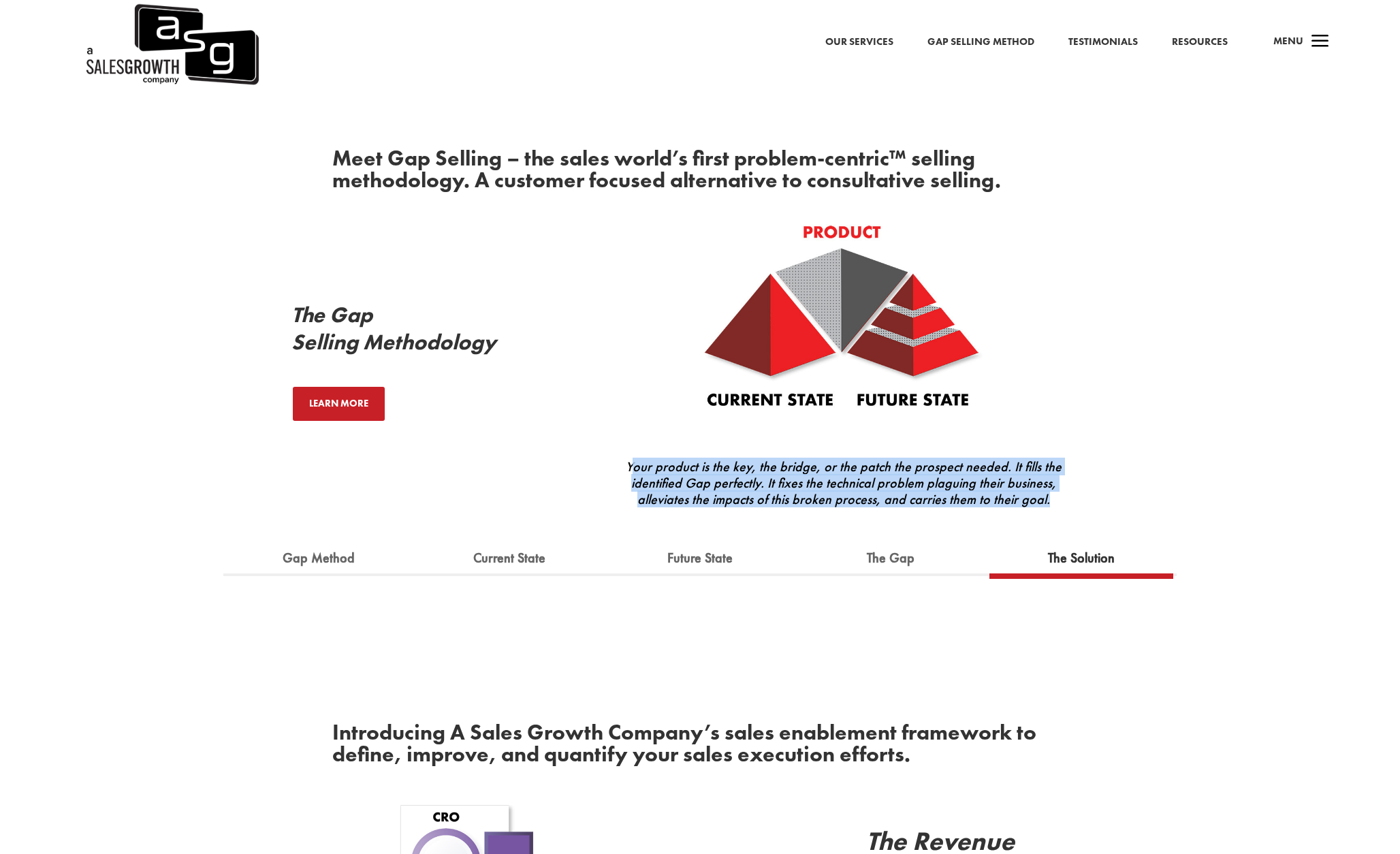 drag, startPoint x: 1045, startPoint y: 499, endPoint x: 637, endPoint y: 473, distance: 408.8276 